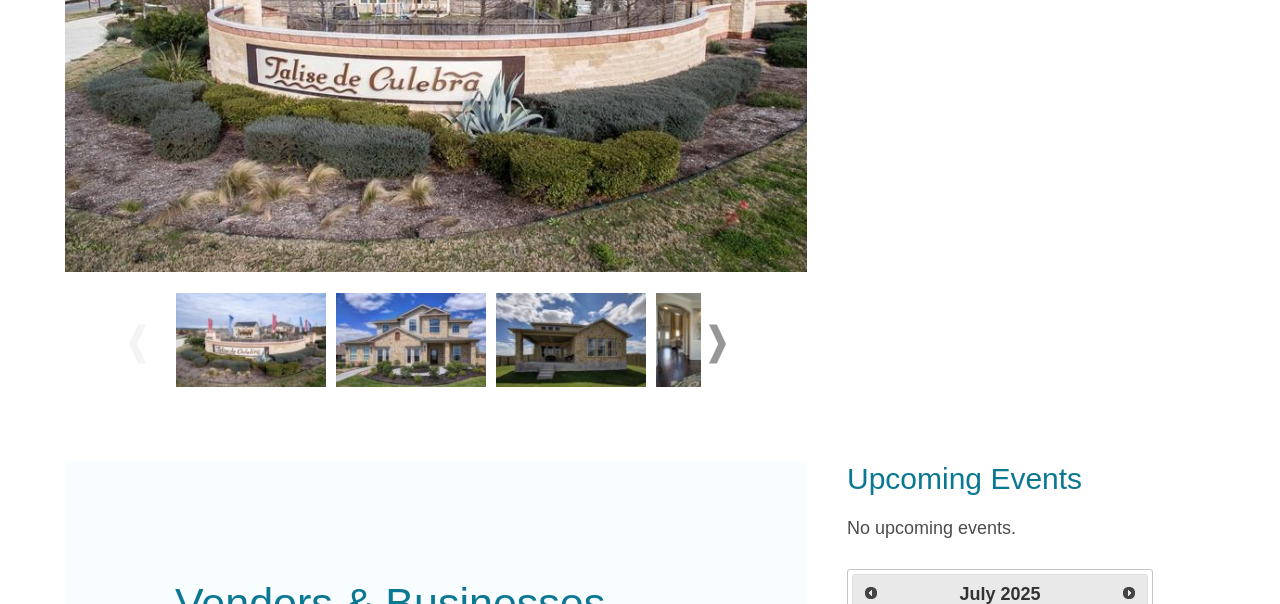 scroll, scrollTop: 677, scrollLeft: 0, axis: vertical 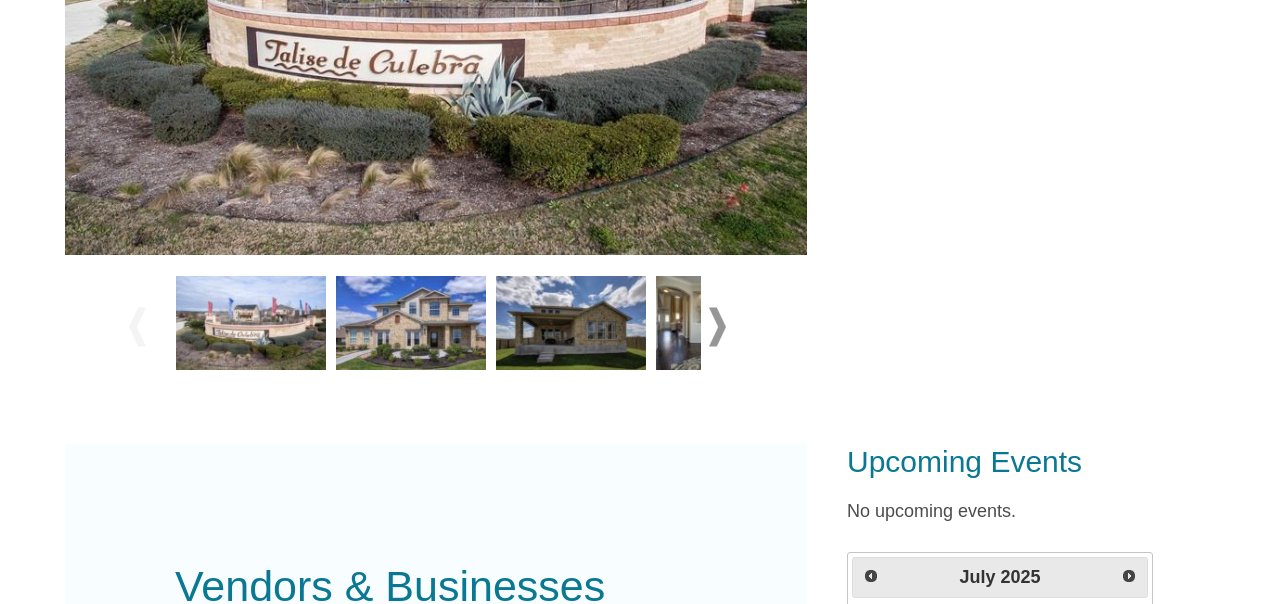 click at bounding box center [717, 327] 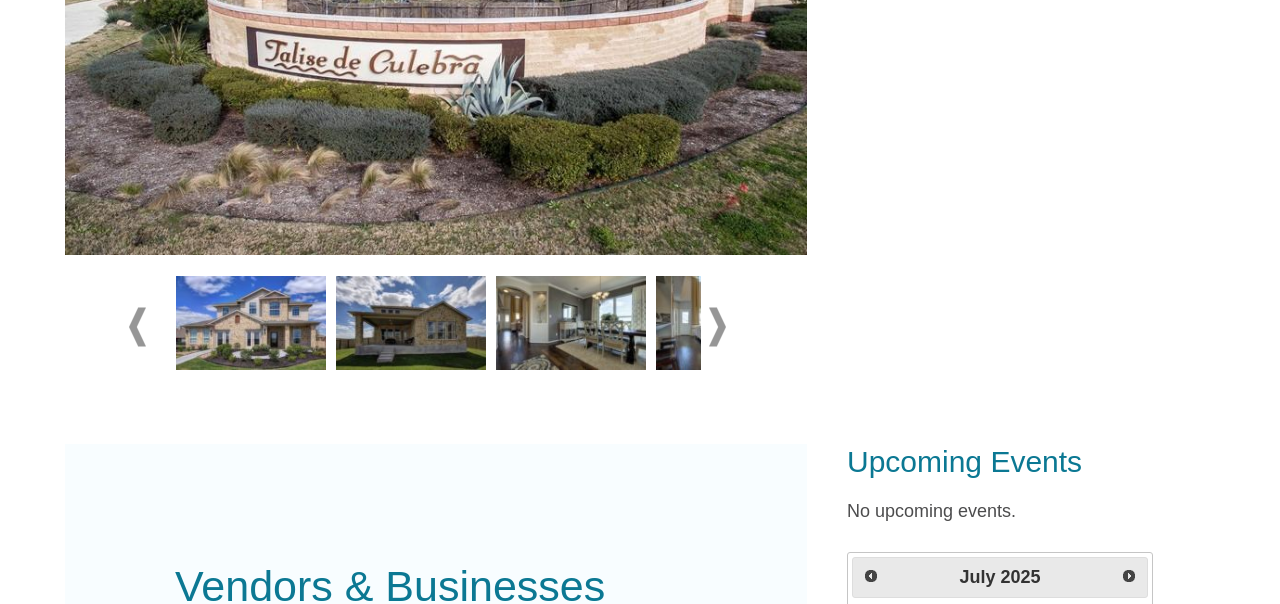 click at bounding box center [717, 327] 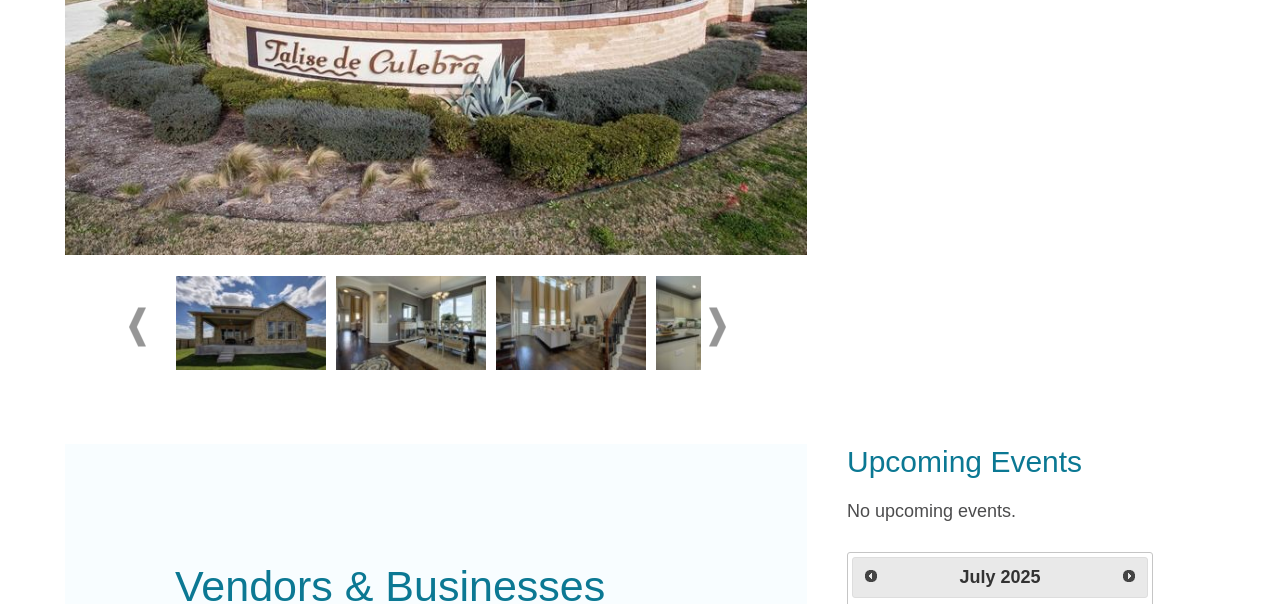 click at bounding box center (717, 327) 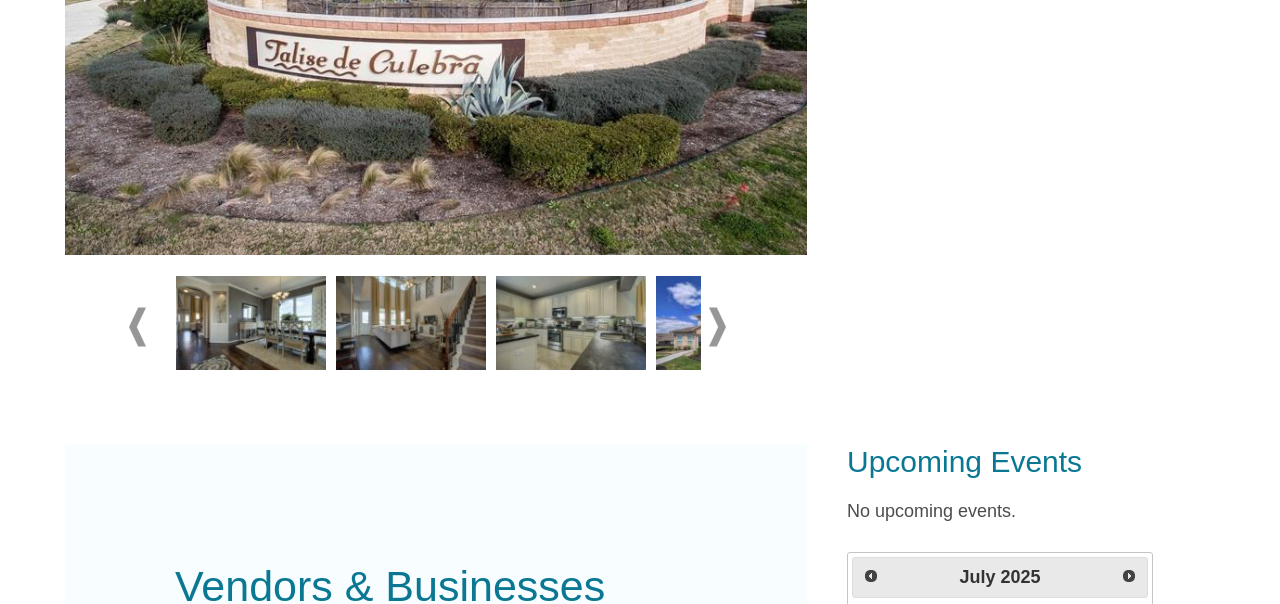 click at bounding box center (717, 327) 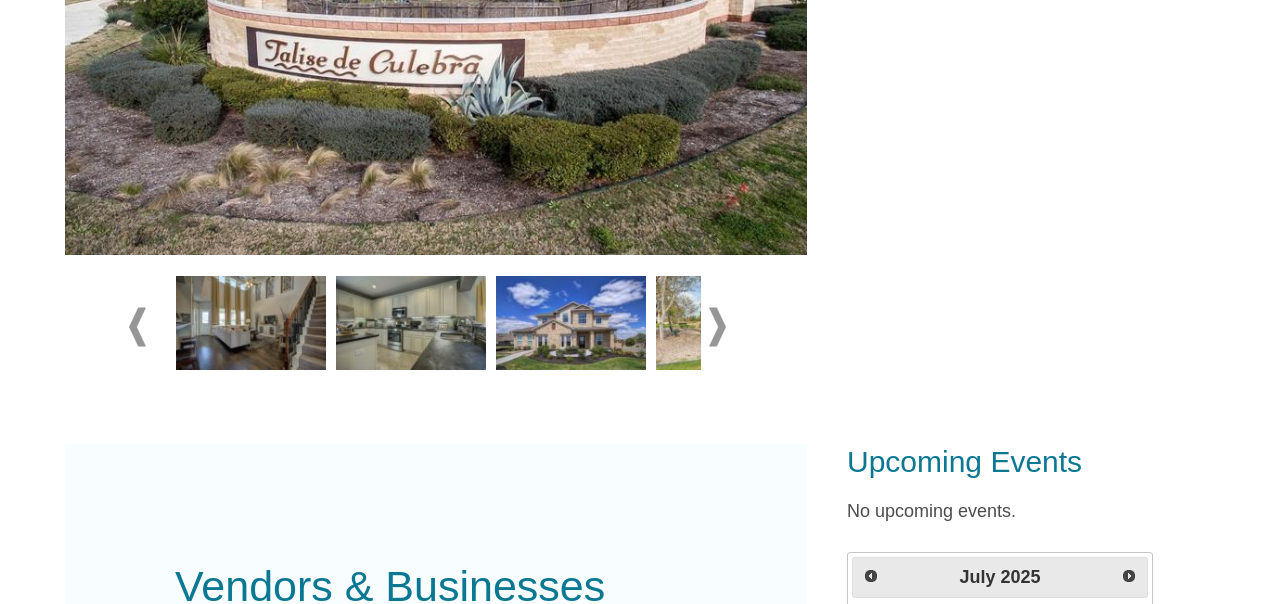 click at bounding box center [717, 327] 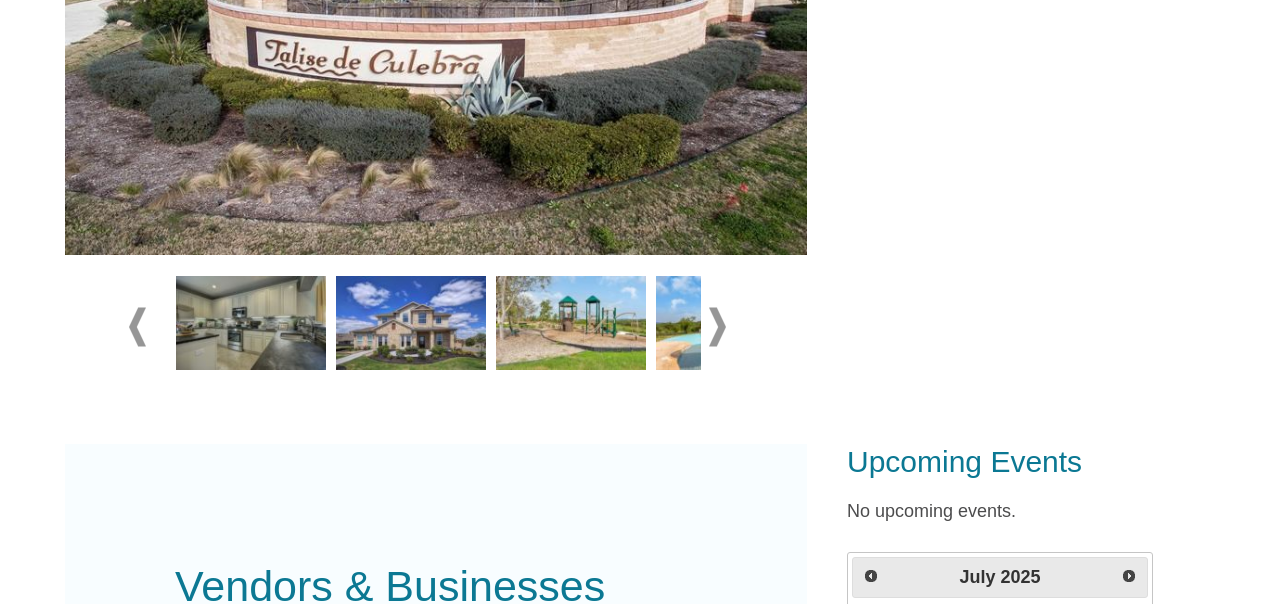 click at bounding box center (717, 327) 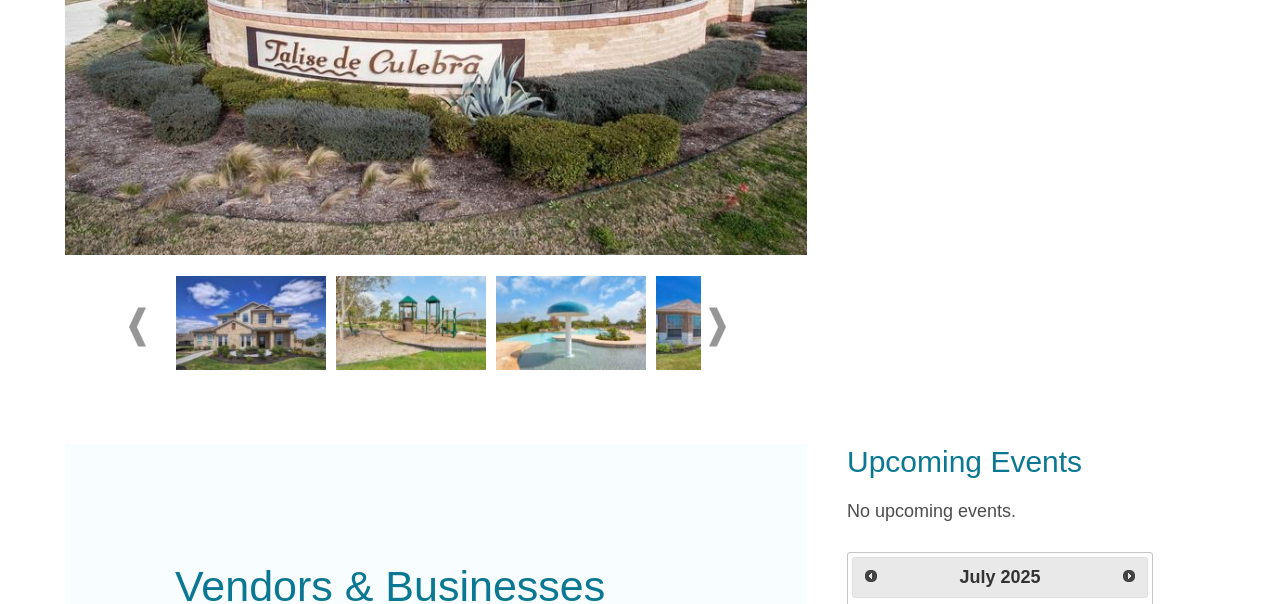 click at bounding box center (571, 323) 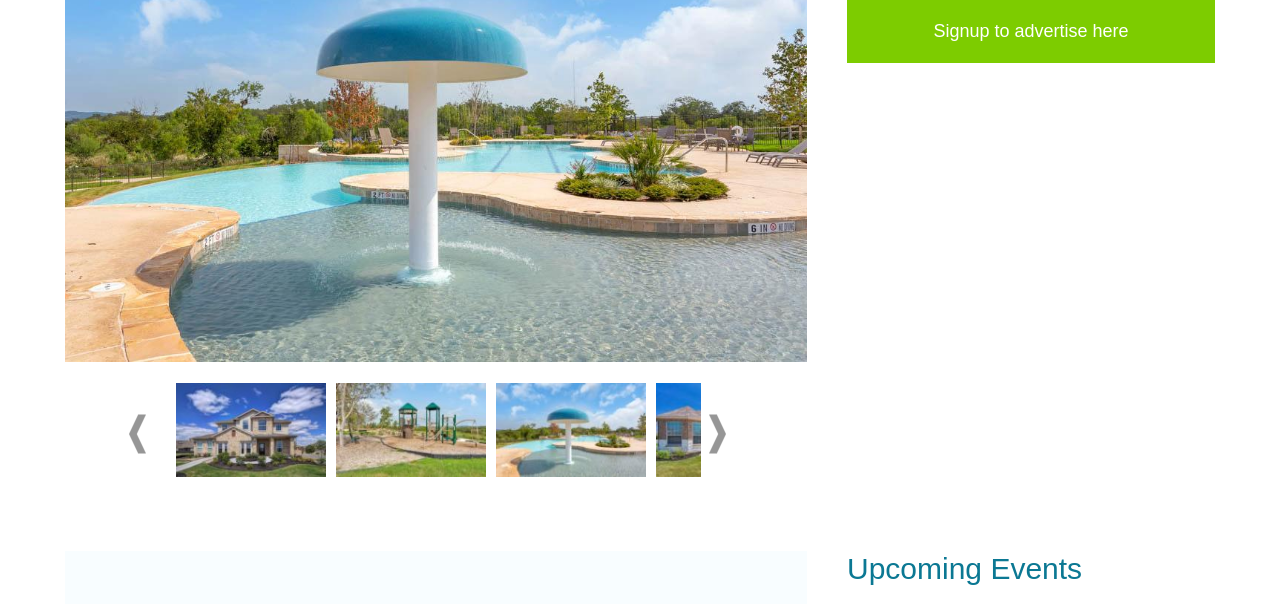 scroll, scrollTop: 550, scrollLeft: 0, axis: vertical 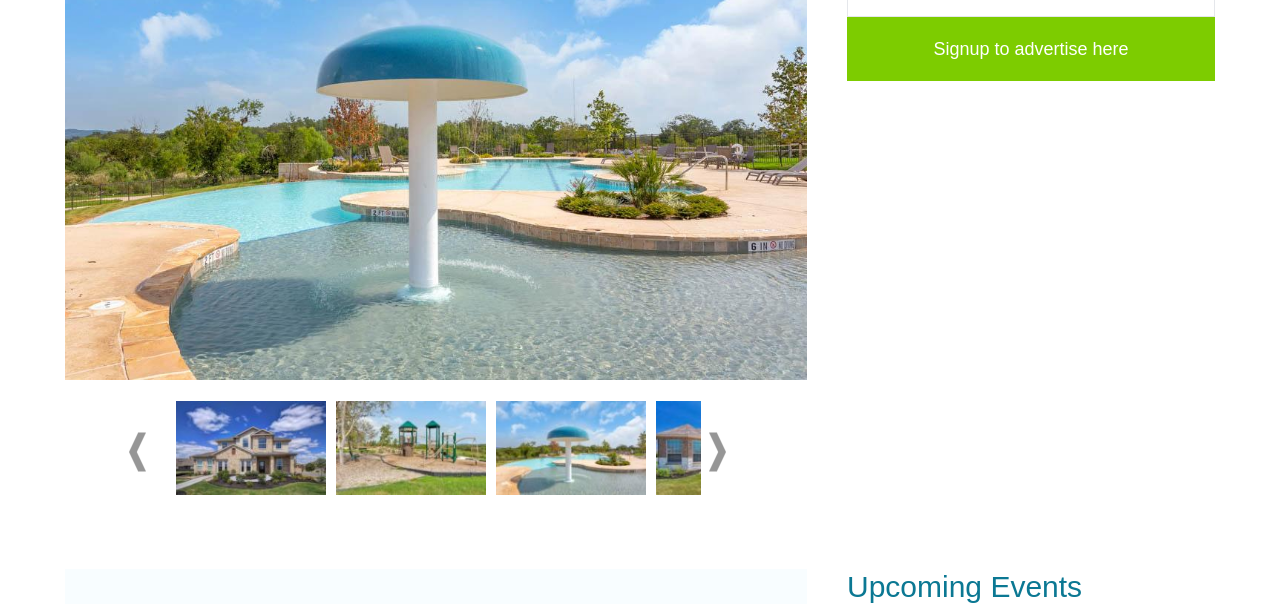 click at bounding box center (436, 132) 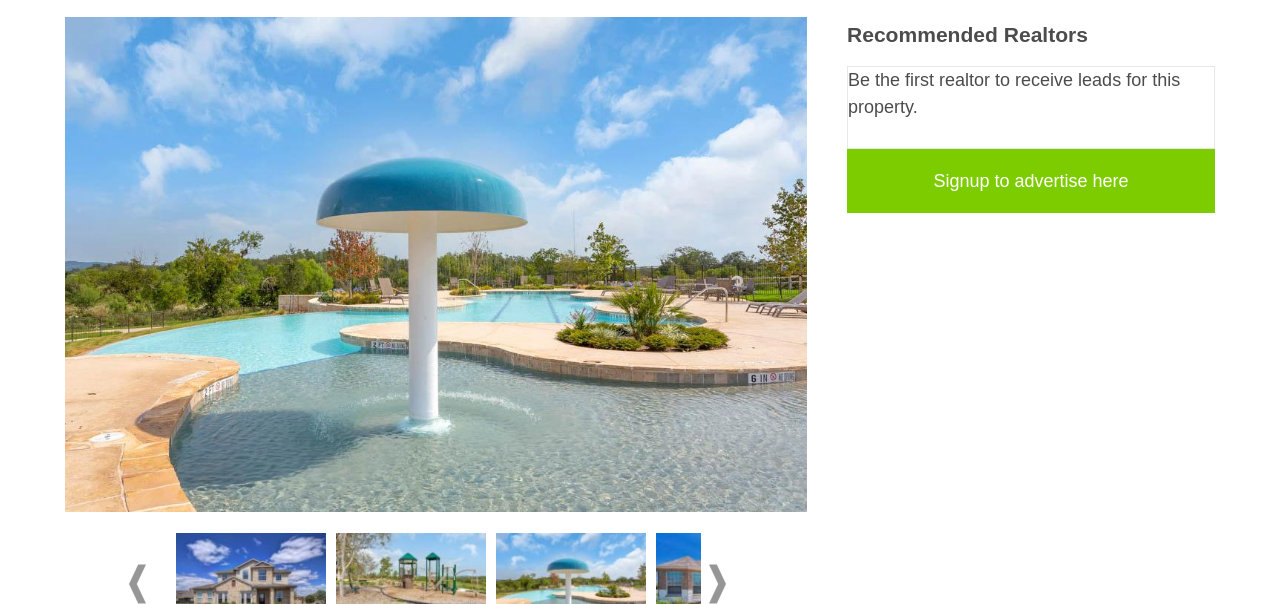 scroll, scrollTop: 436, scrollLeft: 0, axis: vertical 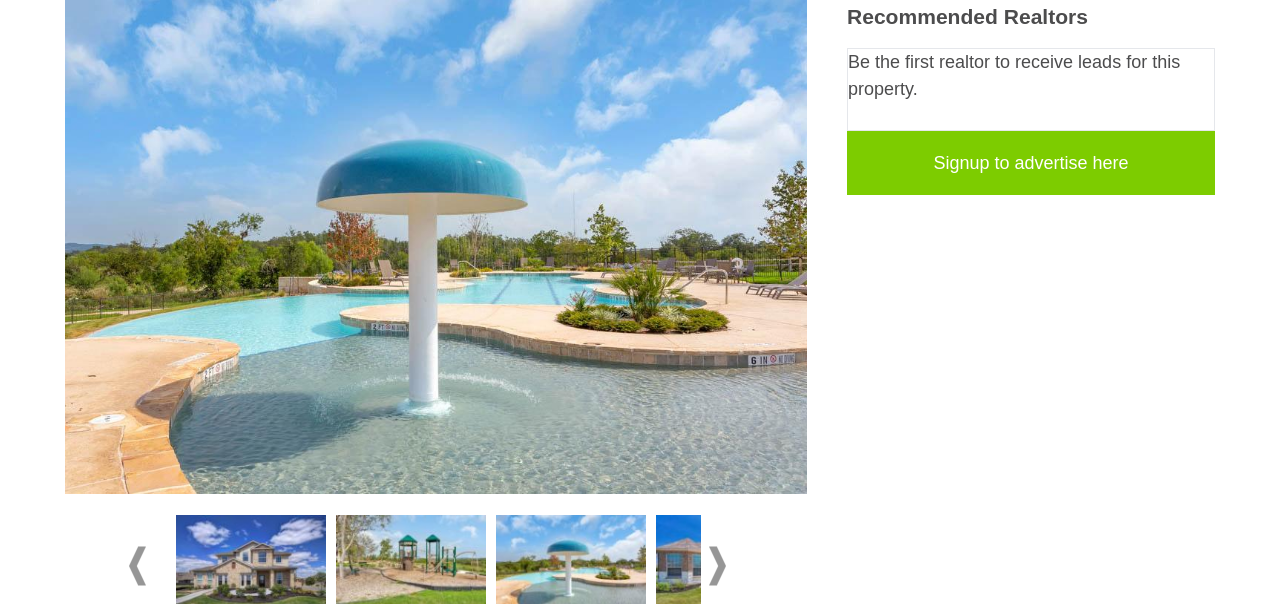 click at bounding box center (436, 246) 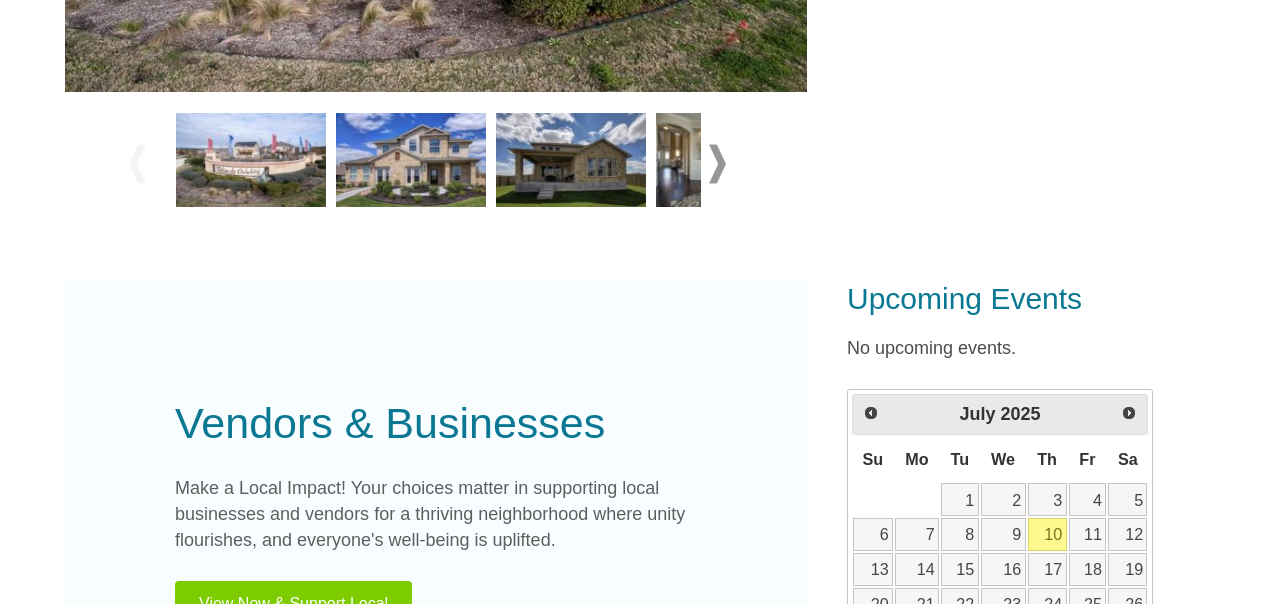 scroll, scrollTop: 830, scrollLeft: 0, axis: vertical 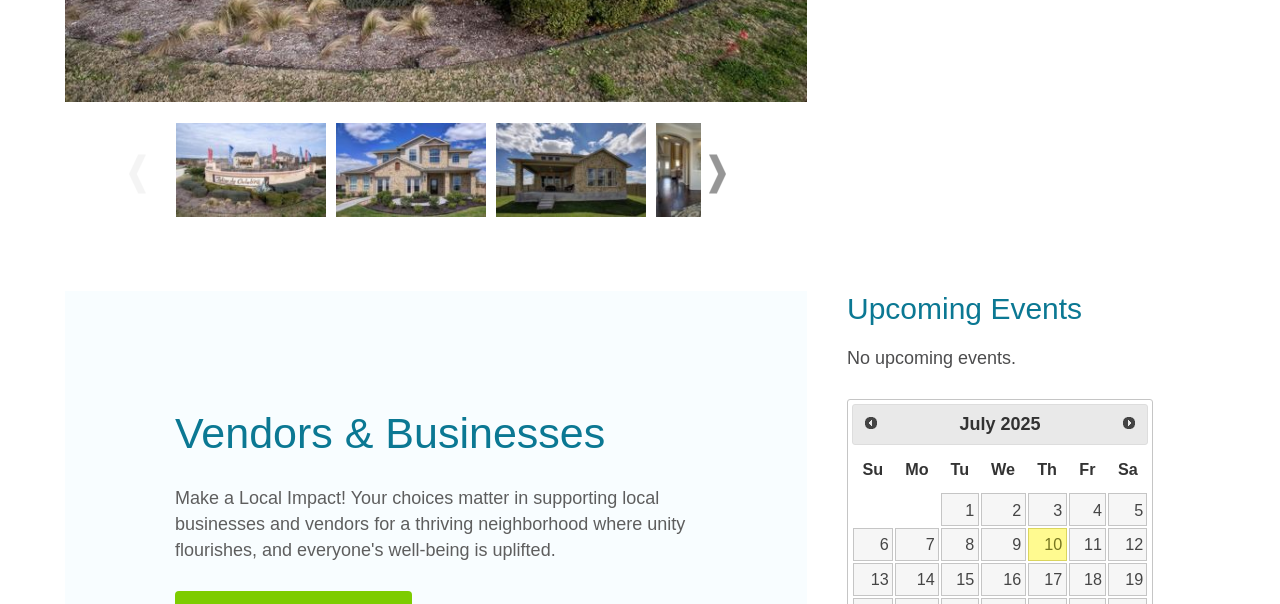 click at bounding box center (717, 174) 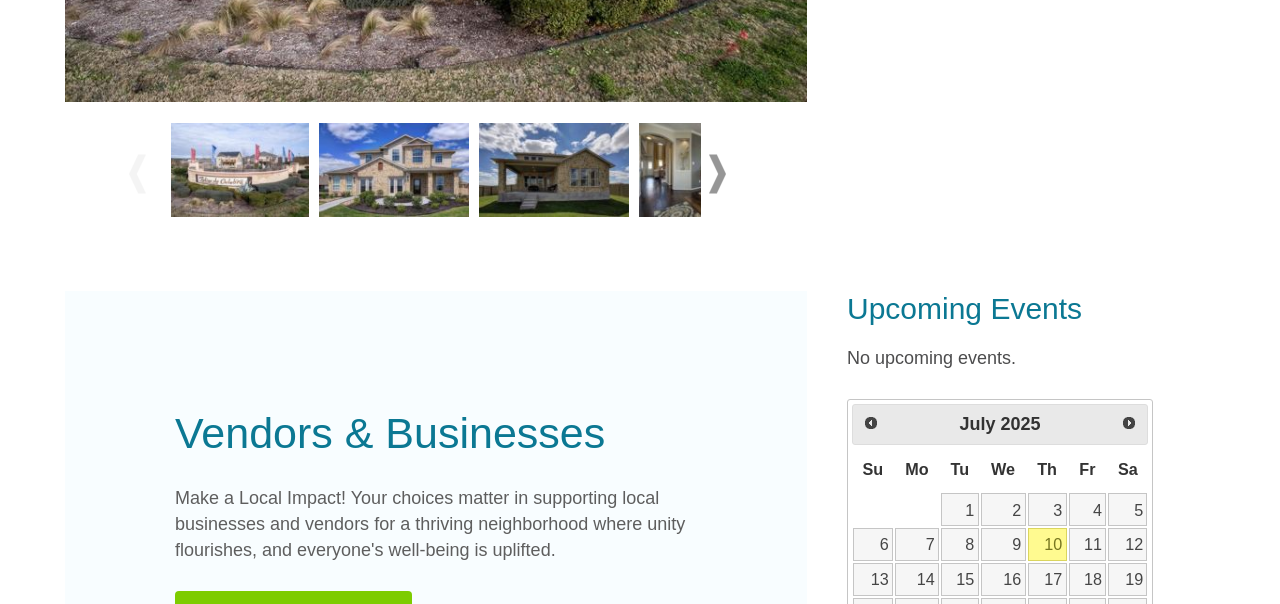 click at bounding box center [717, 174] 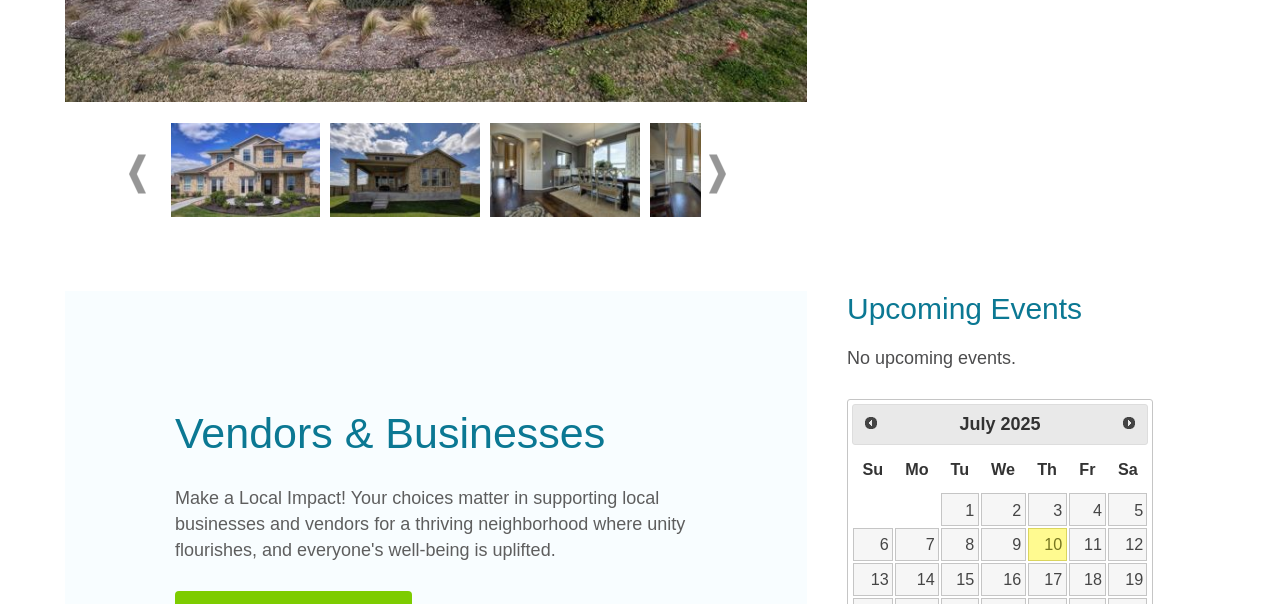 click at bounding box center (717, 174) 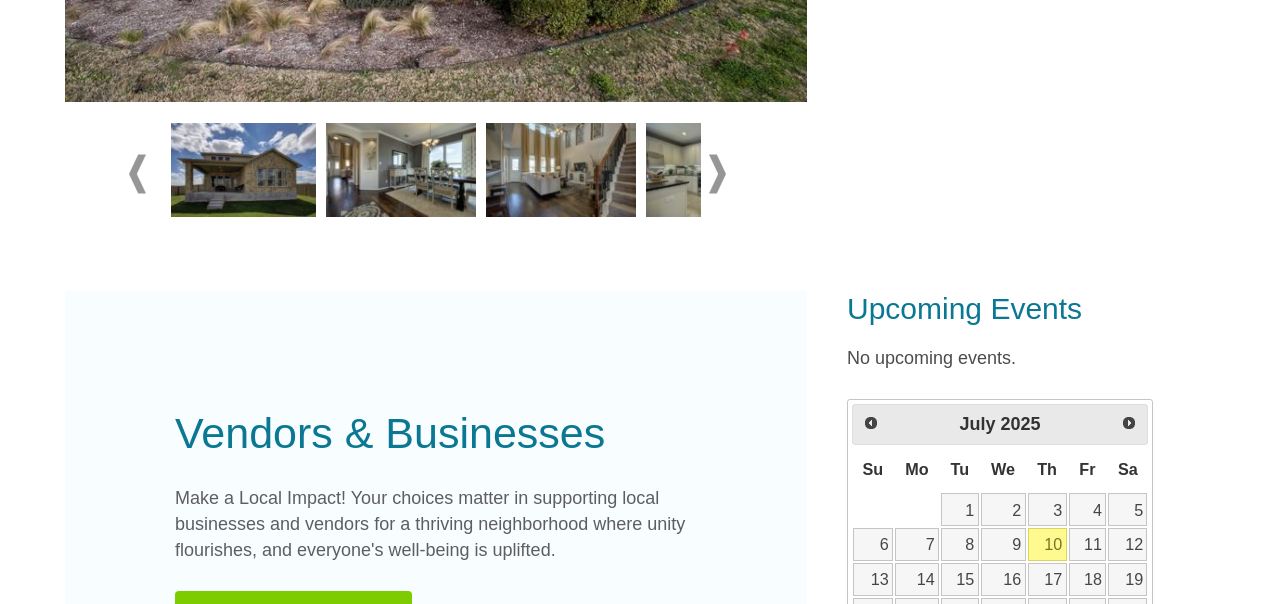 click at bounding box center [717, 174] 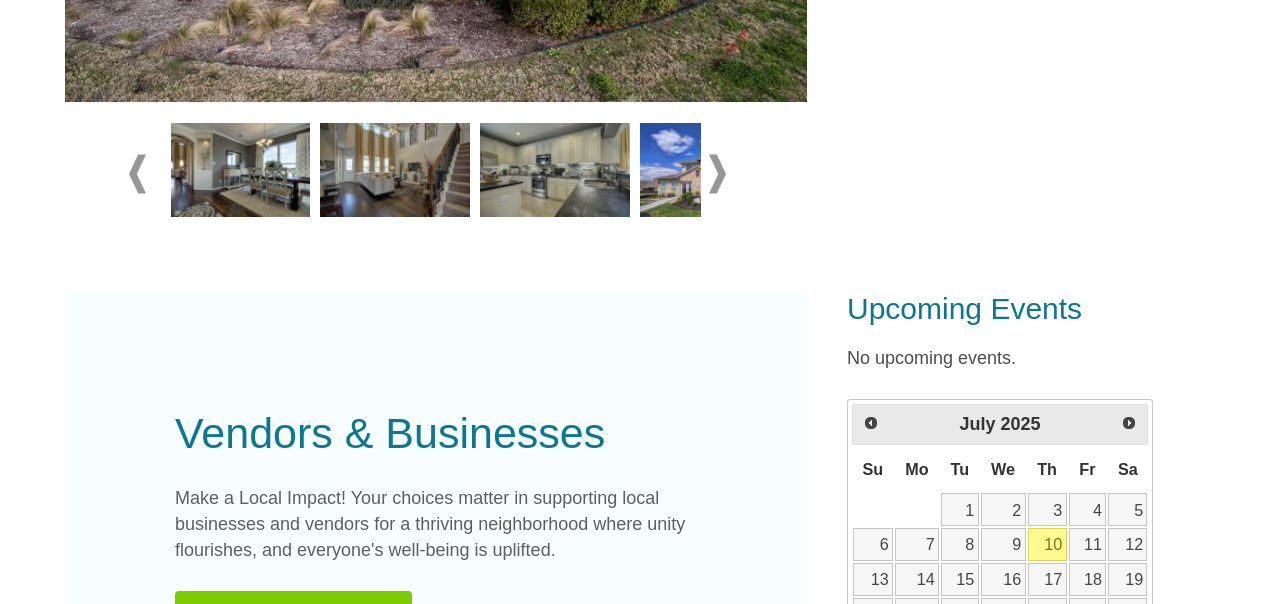click at bounding box center (717, 174) 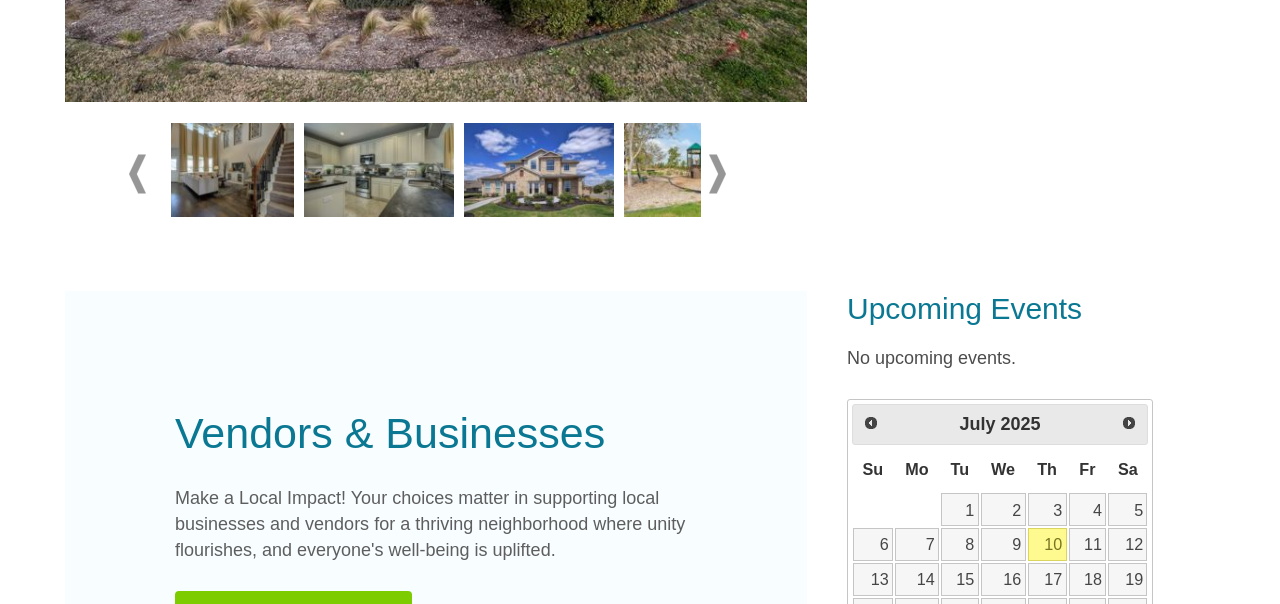 click at bounding box center [717, 174] 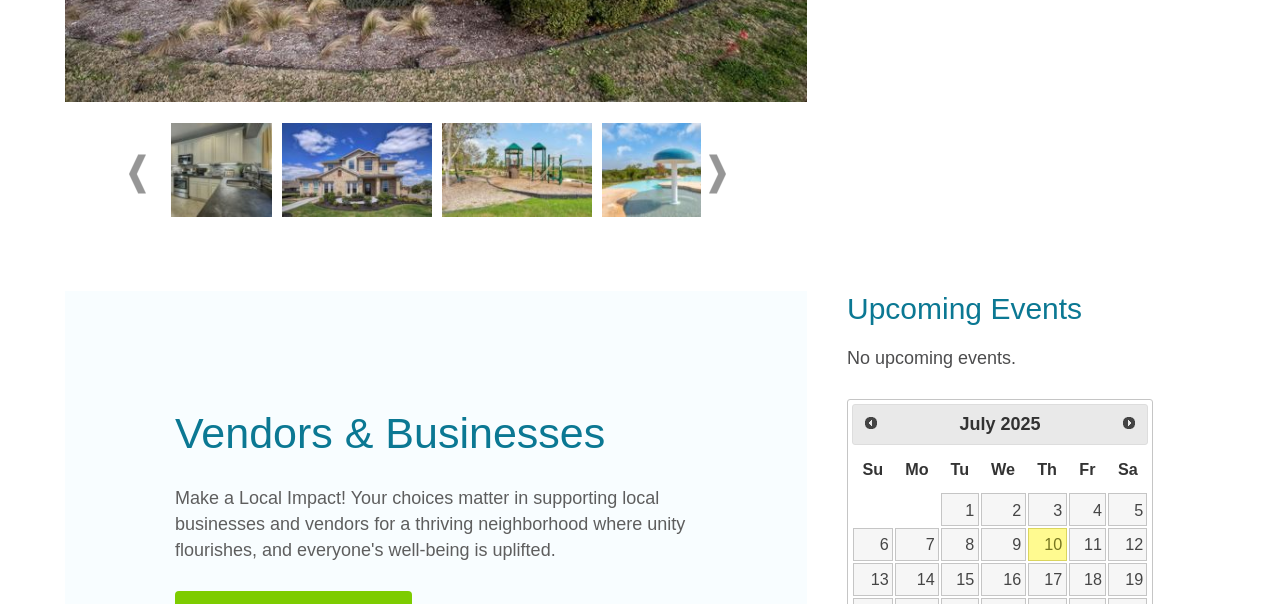 click at bounding box center [717, 174] 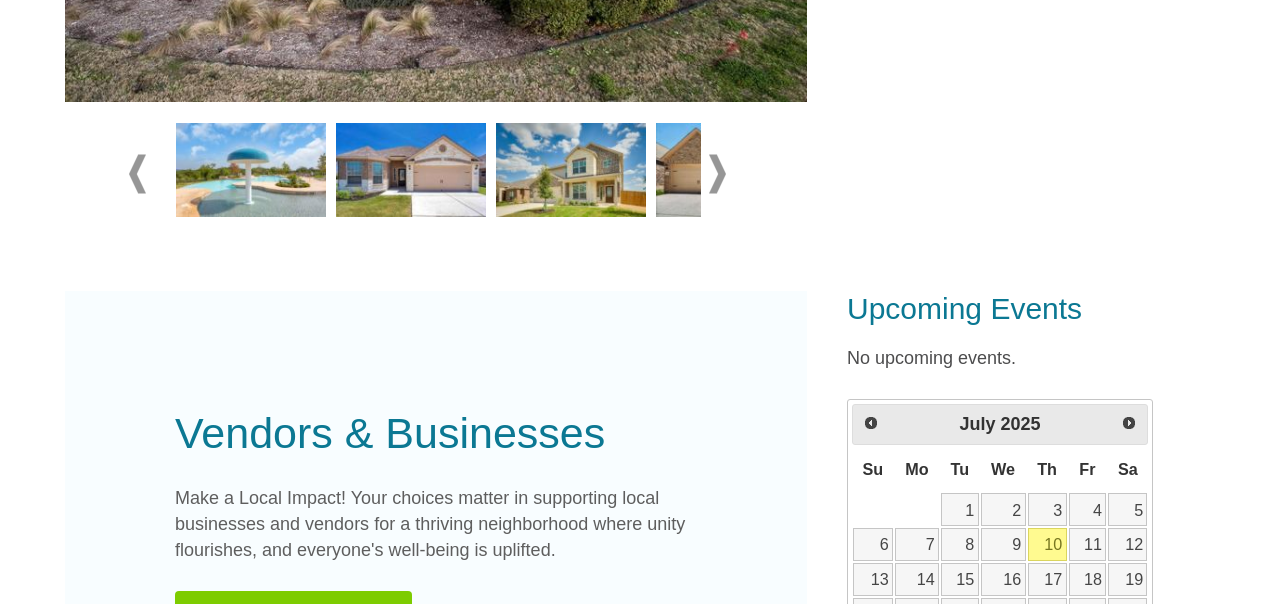 click at bounding box center [251, 170] 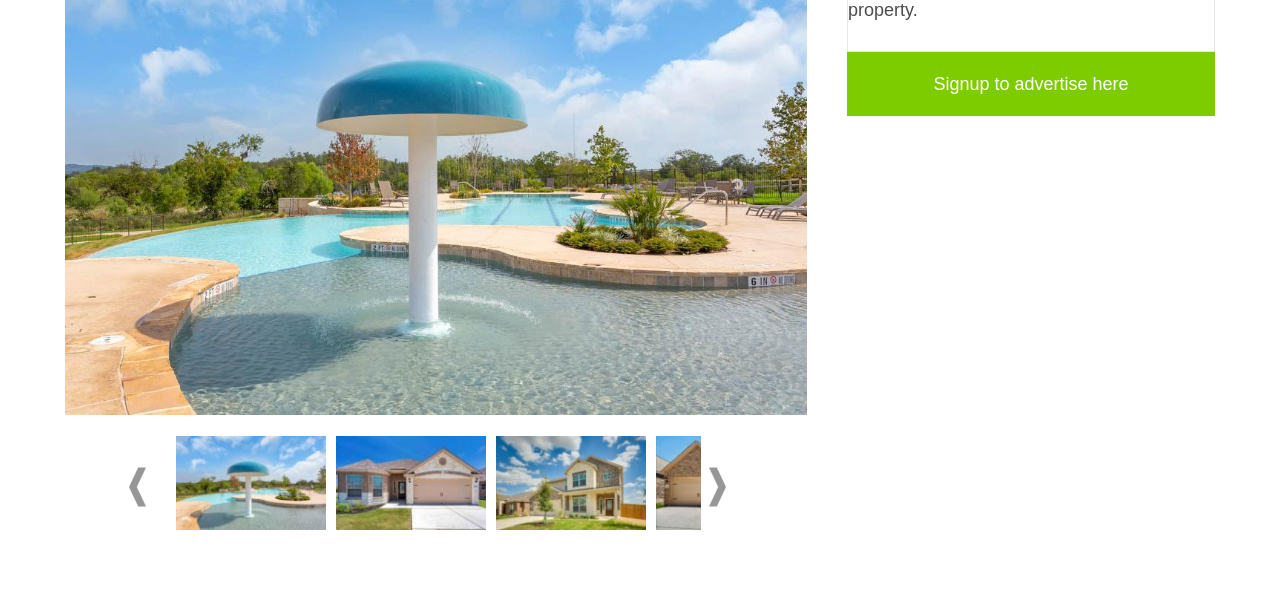 scroll, scrollTop: 520, scrollLeft: 0, axis: vertical 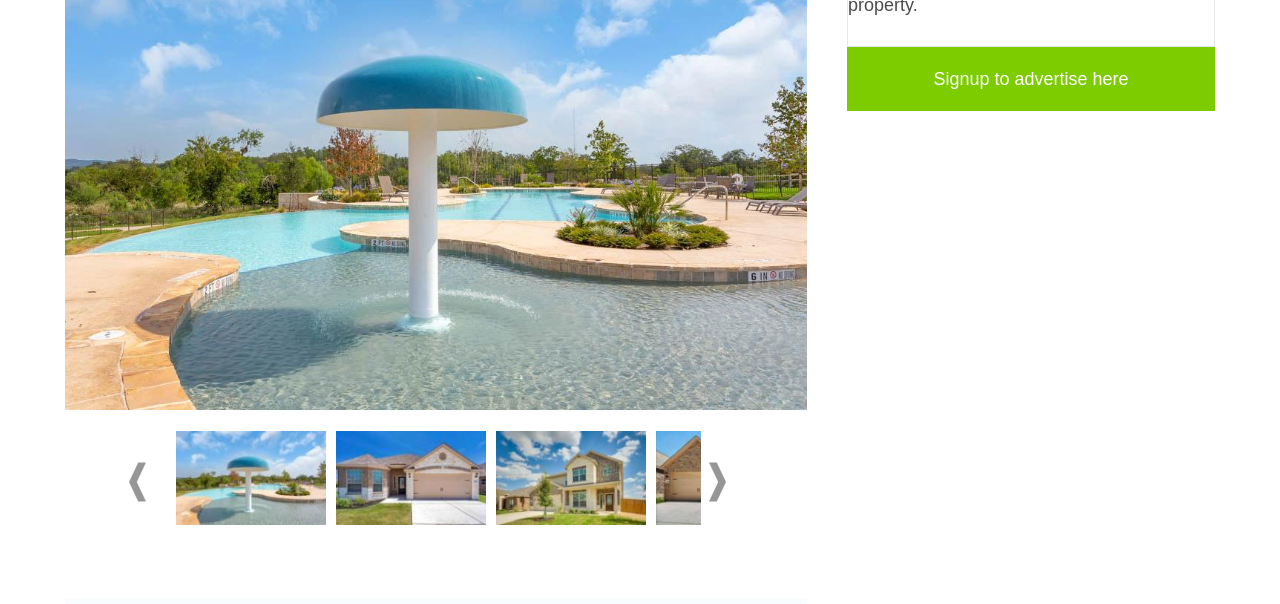click at bounding box center [137, 482] 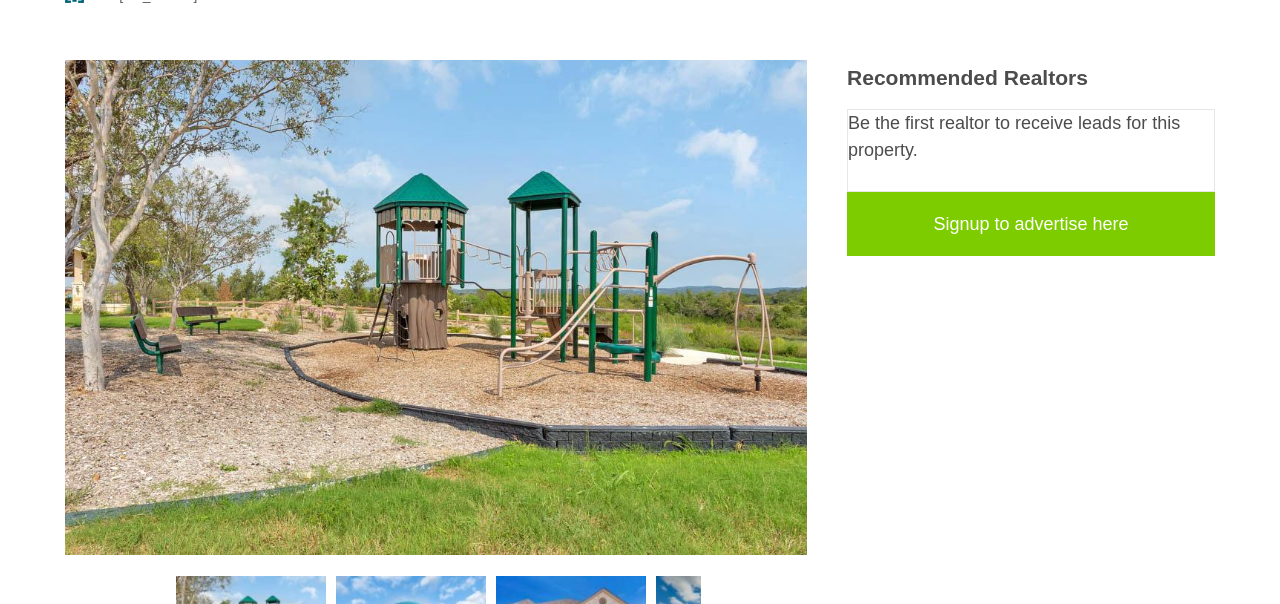 scroll, scrollTop: 371, scrollLeft: 0, axis: vertical 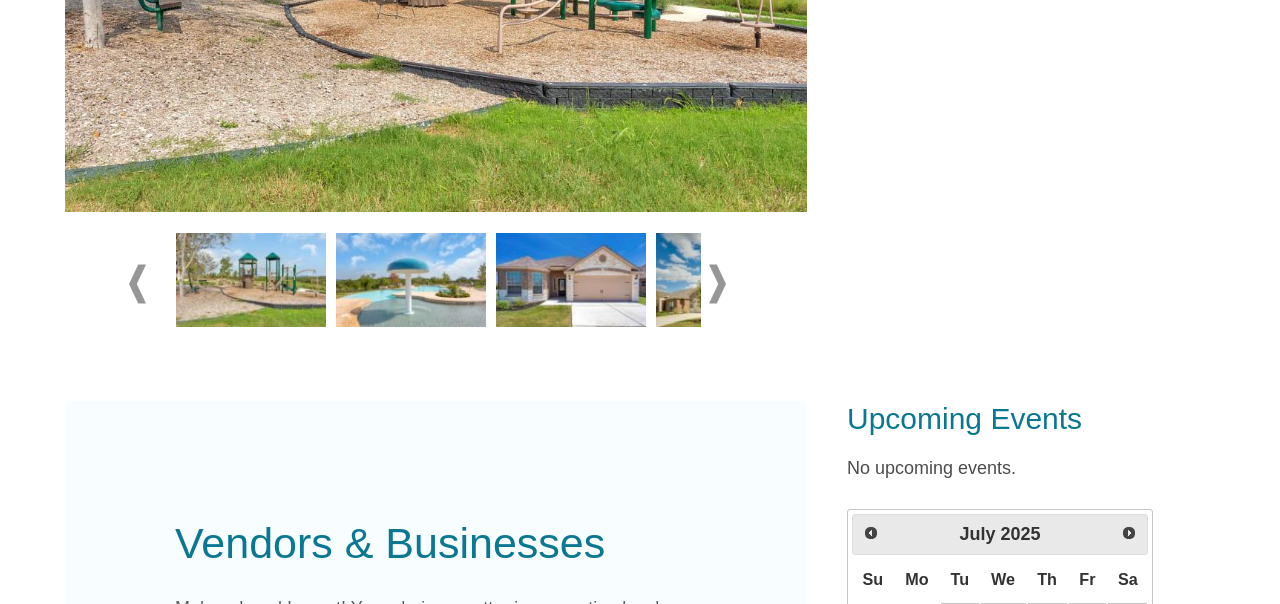 click at bounding box center (717, 284) 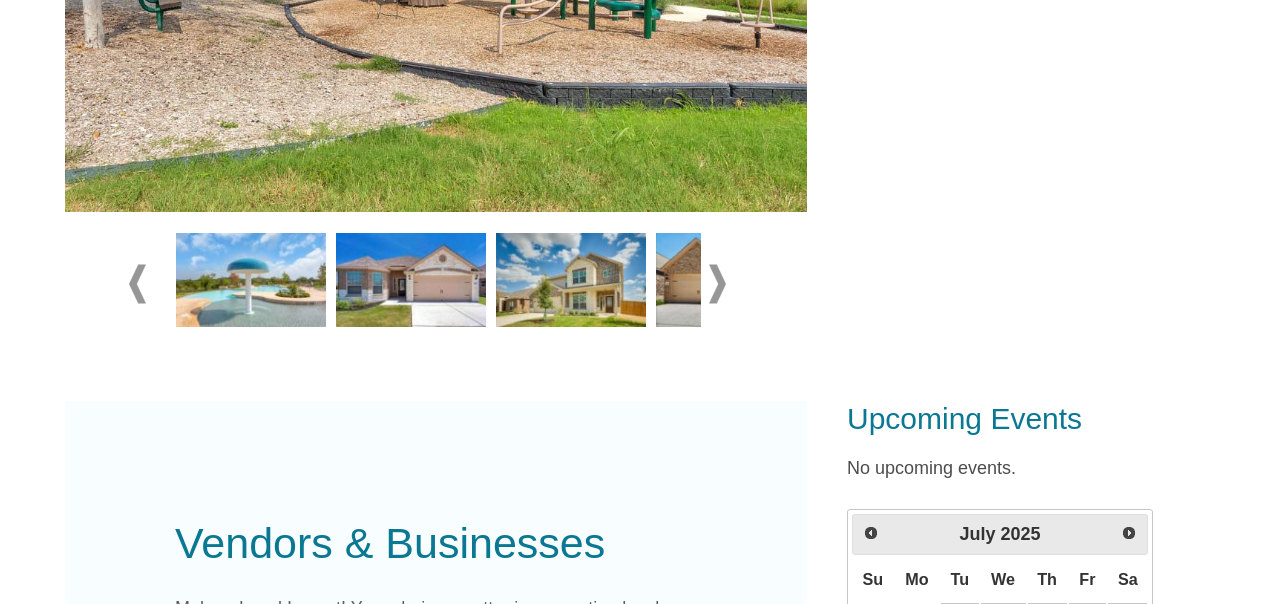click at bounding box center [717, 284] 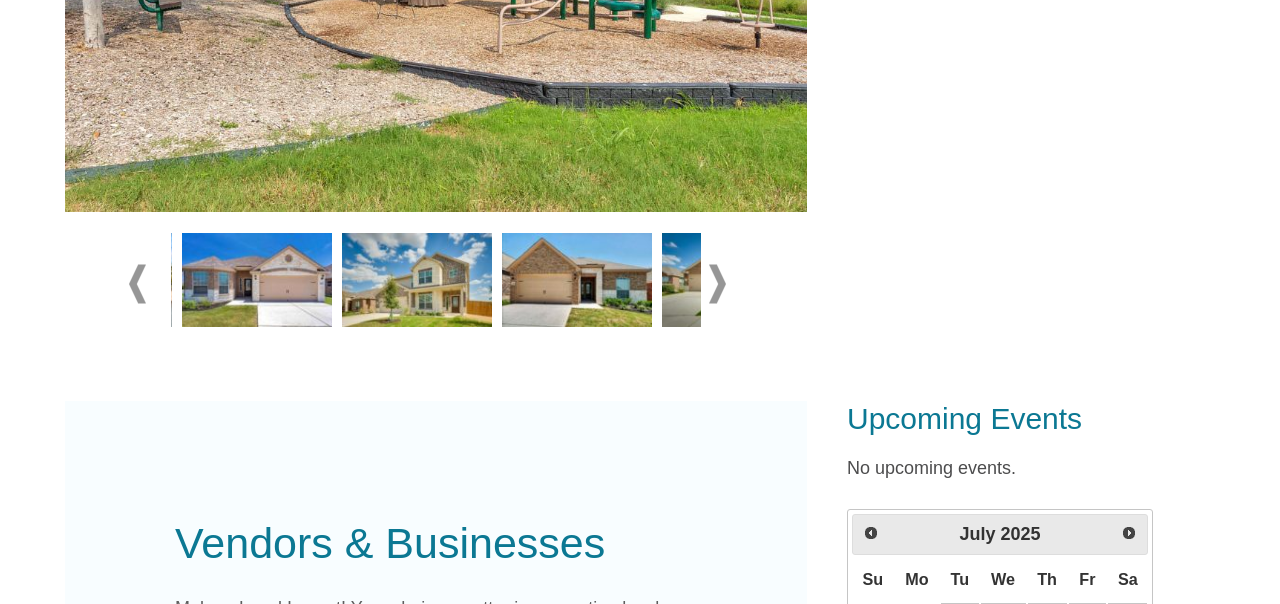 click at bounding box center [717, 284] 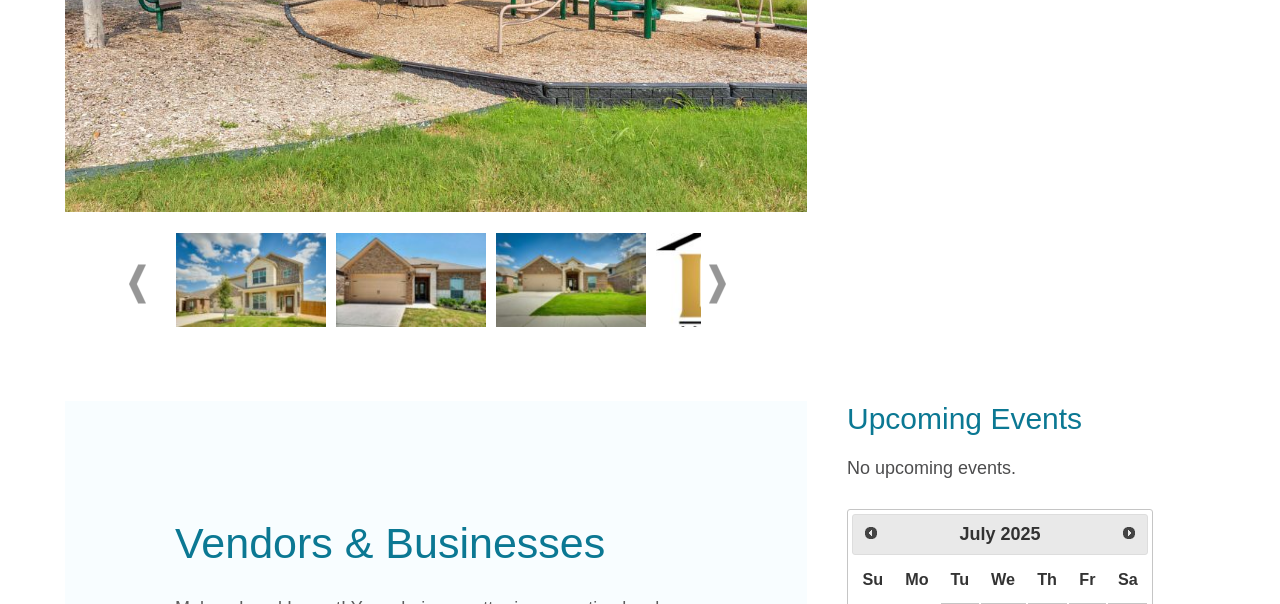 click at bounding box center [717, 284] 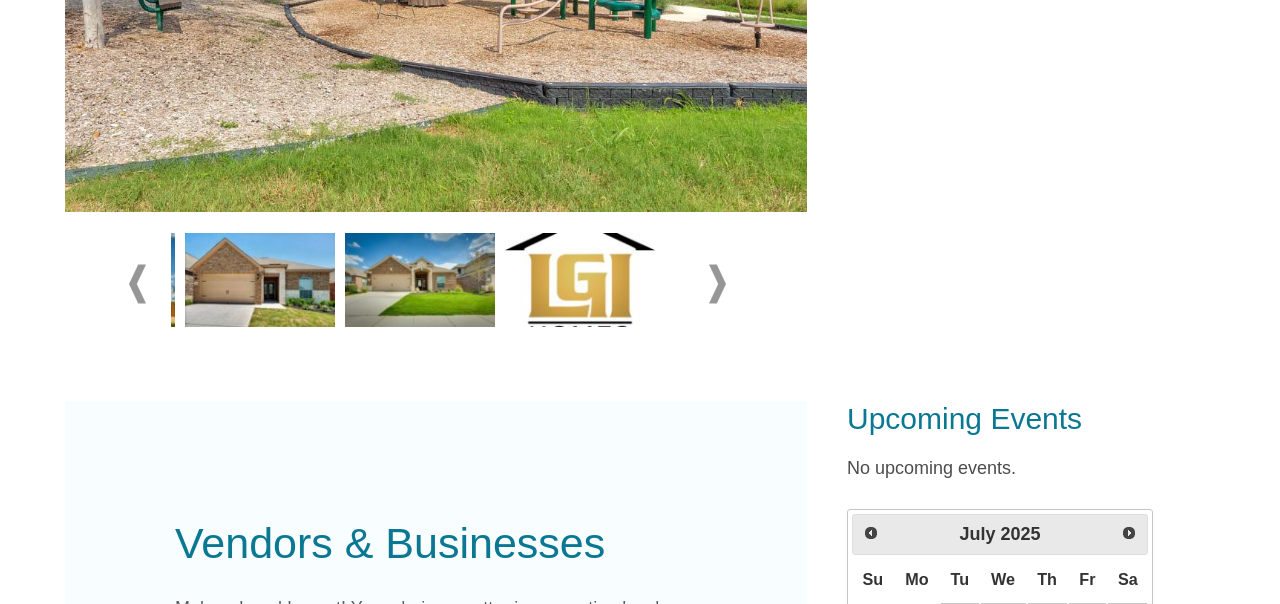 click at bounding box center [717, 284] 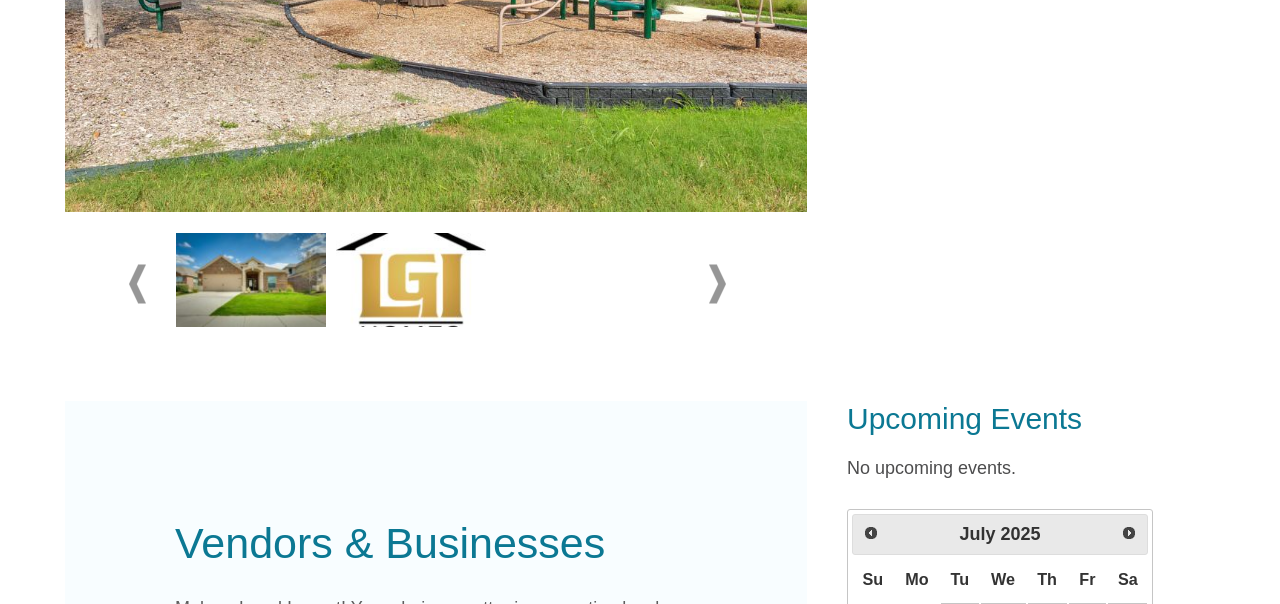 click at bounding box center (717, 284) 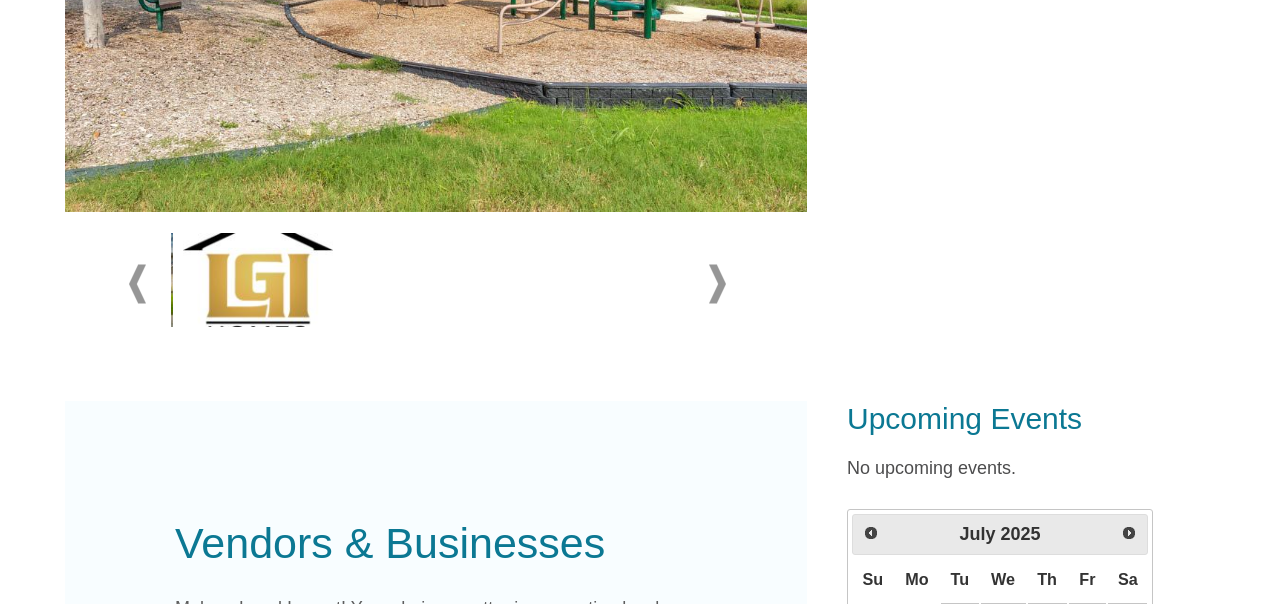 click at bounding box center (717, 284) 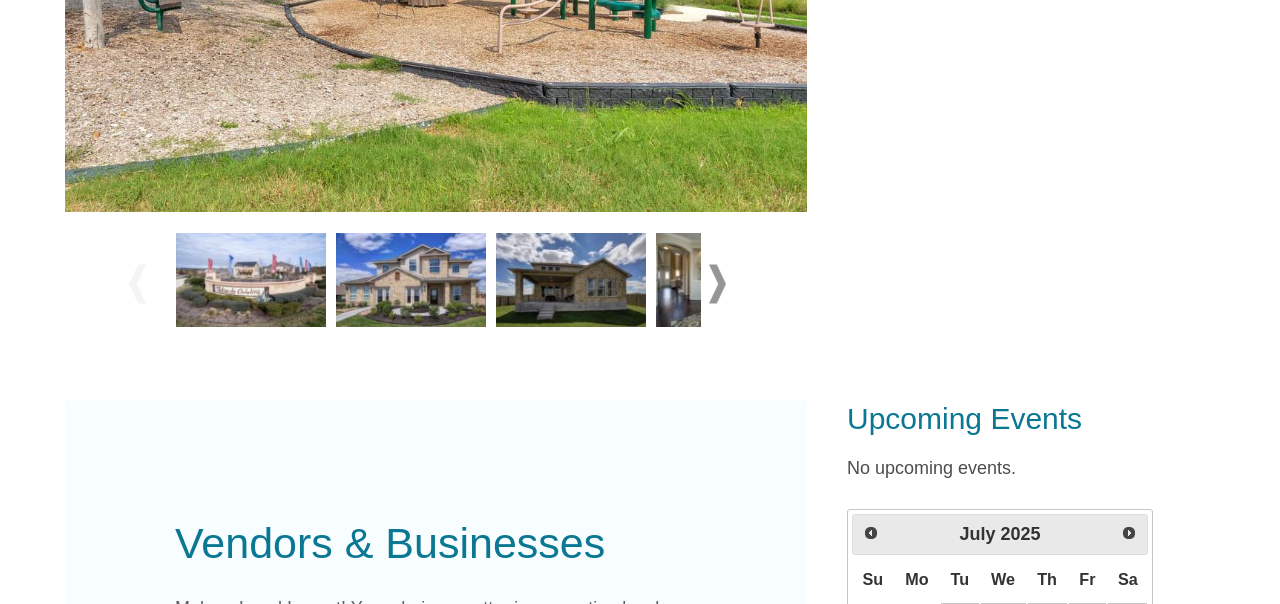 click at bounding box center (717, 284) 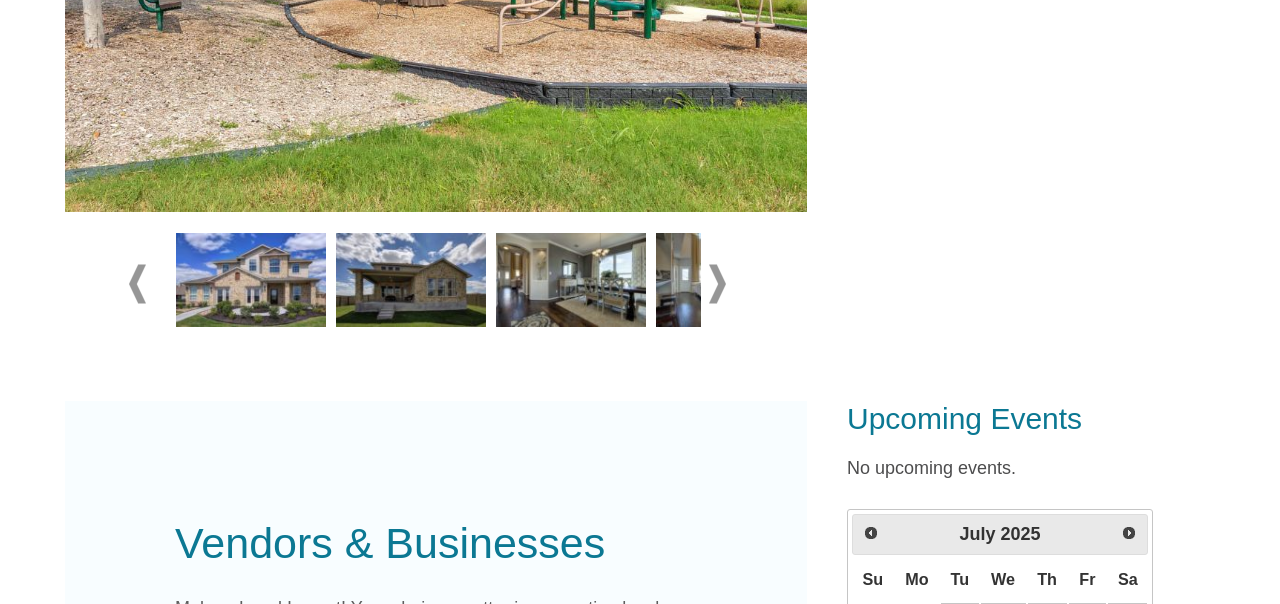 click at bounding box center [717, 284] 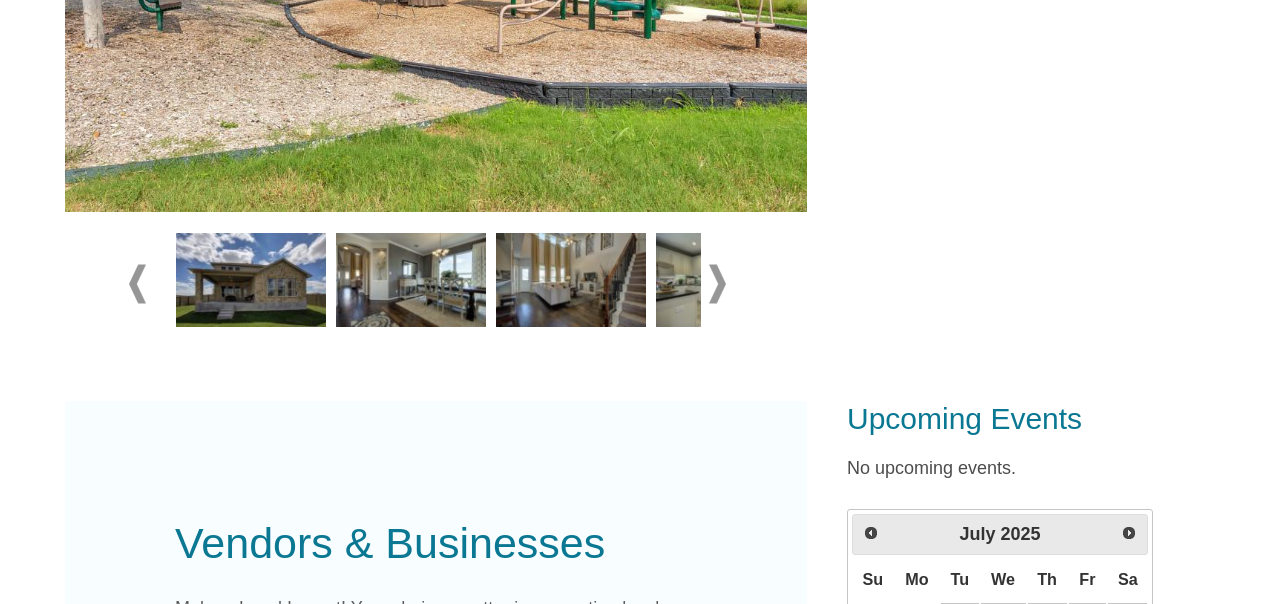 click at bounding box center [717, 284] 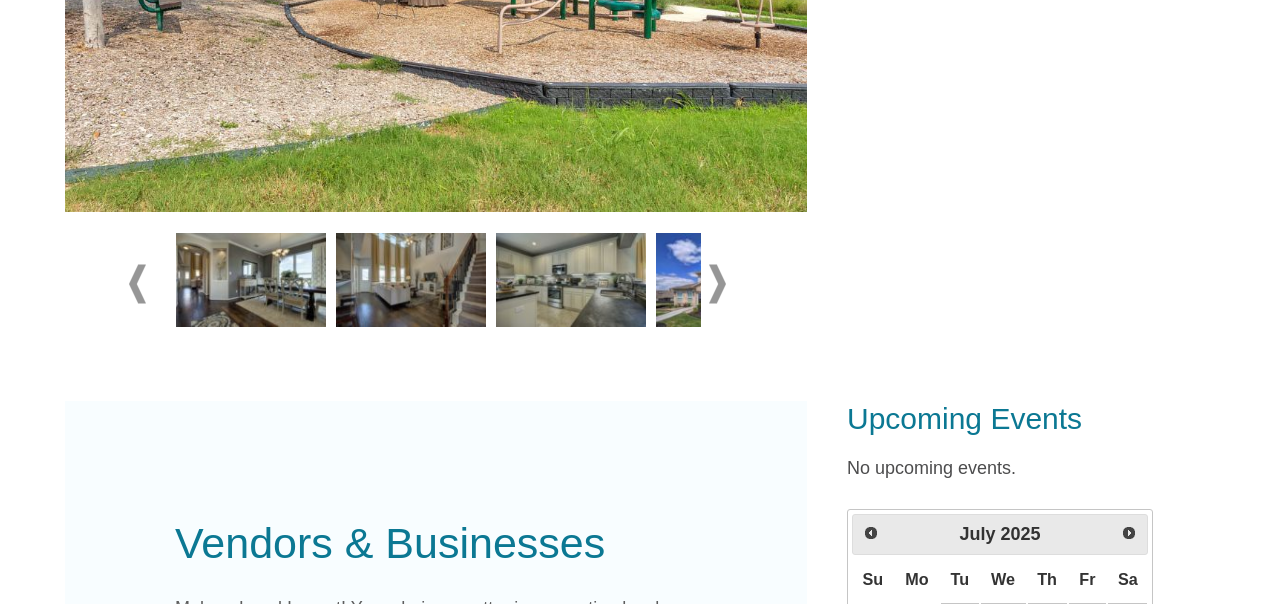 click at bounding box center [717, 284] 